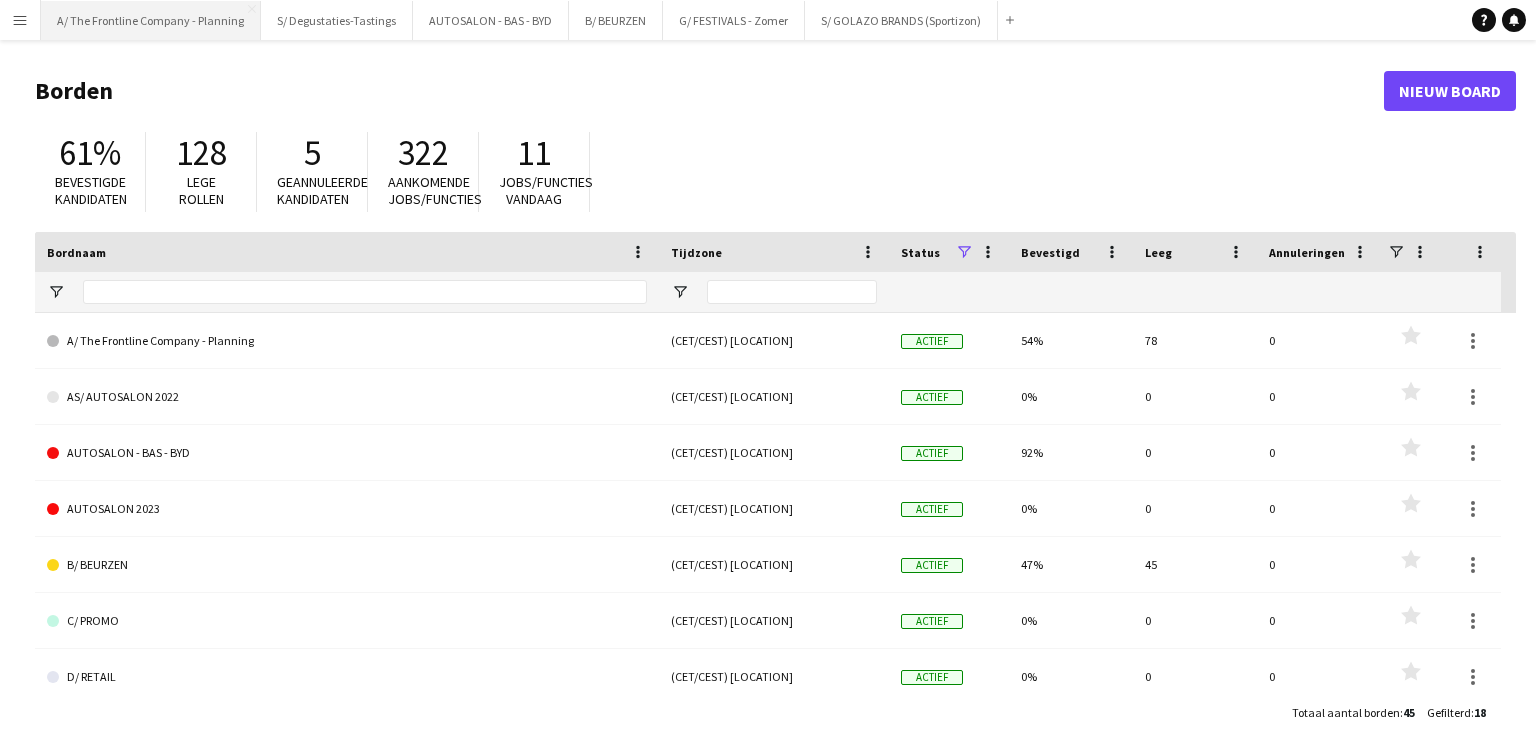 scroll, scrollTop: 0, scrollLeft: 0, axis: both 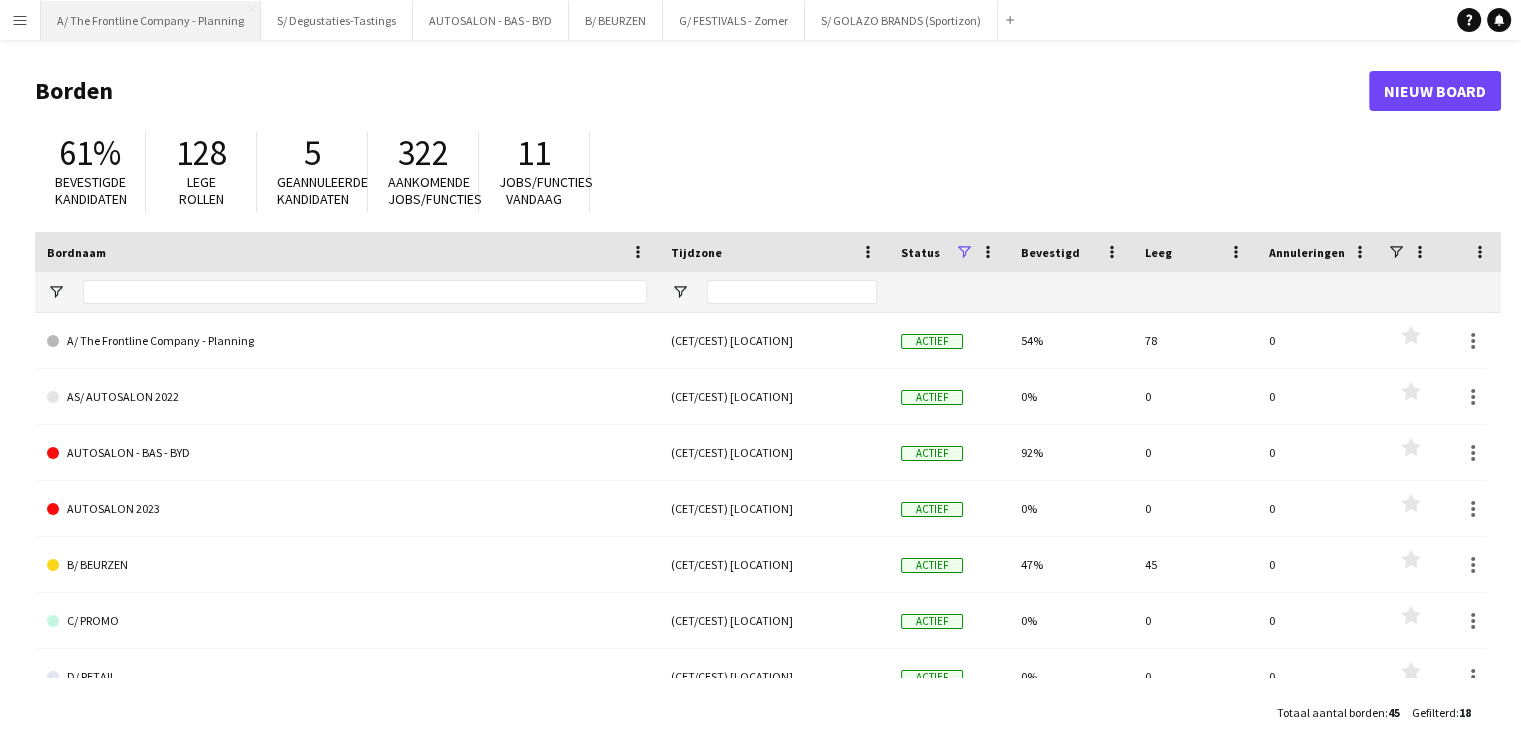 click on "A/ [COMPANY_NAME] - Planning
Sluiten" at bounding box center (151, 20) 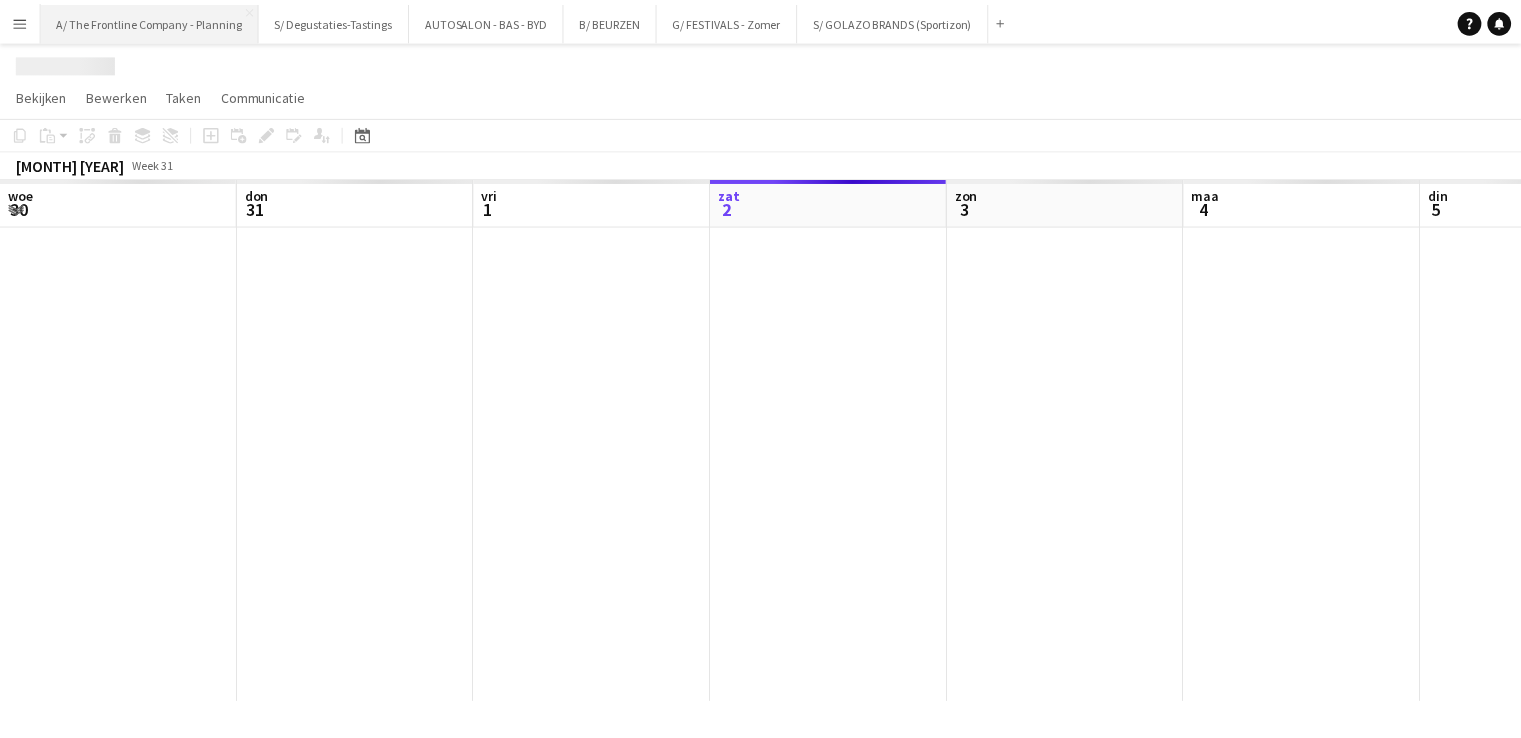 scroll, scrollTop: 0, scrollLeft: 478, axis: horizontal 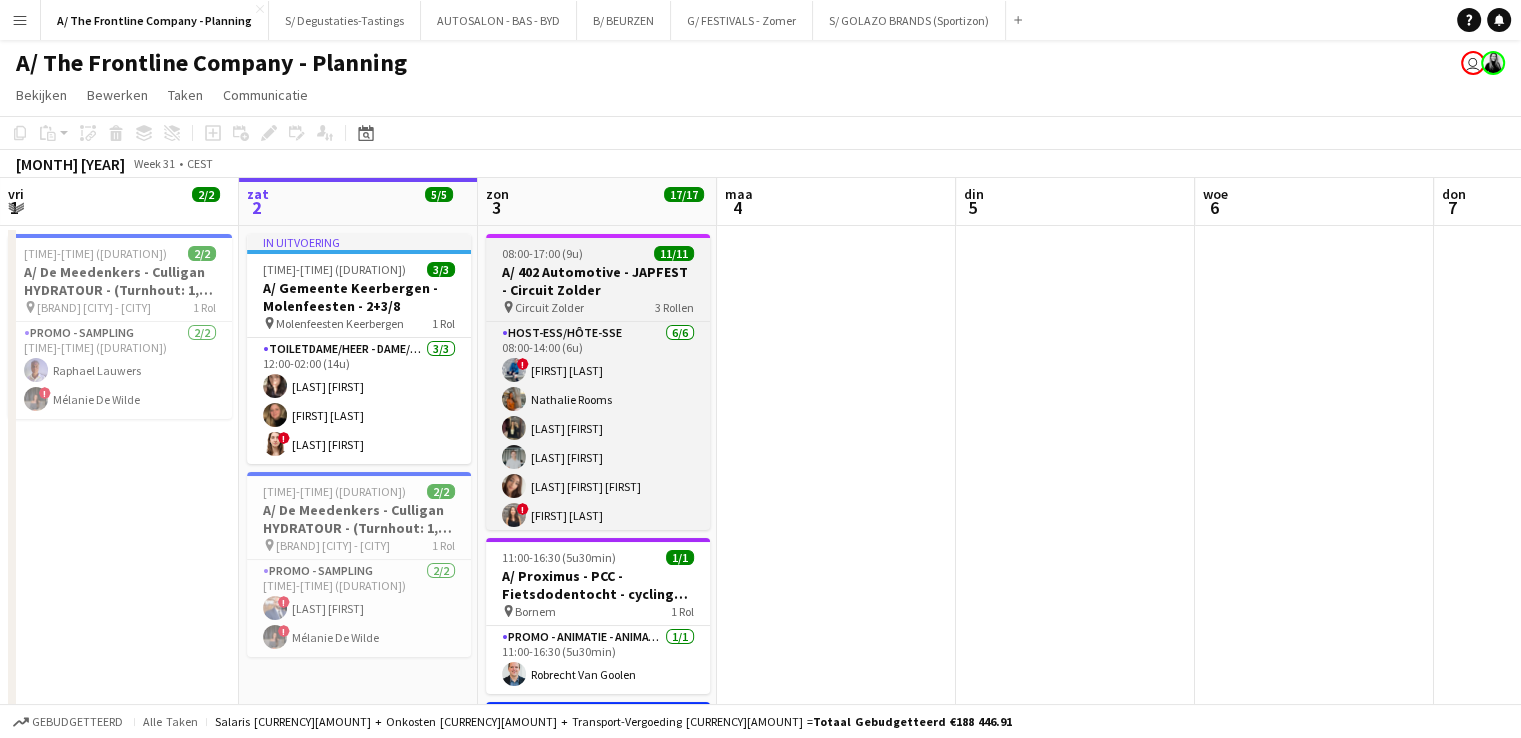 click on "A/ 402 Automotive - JAPFEST - Circuit Zolder" at bounding box center (598, 281) 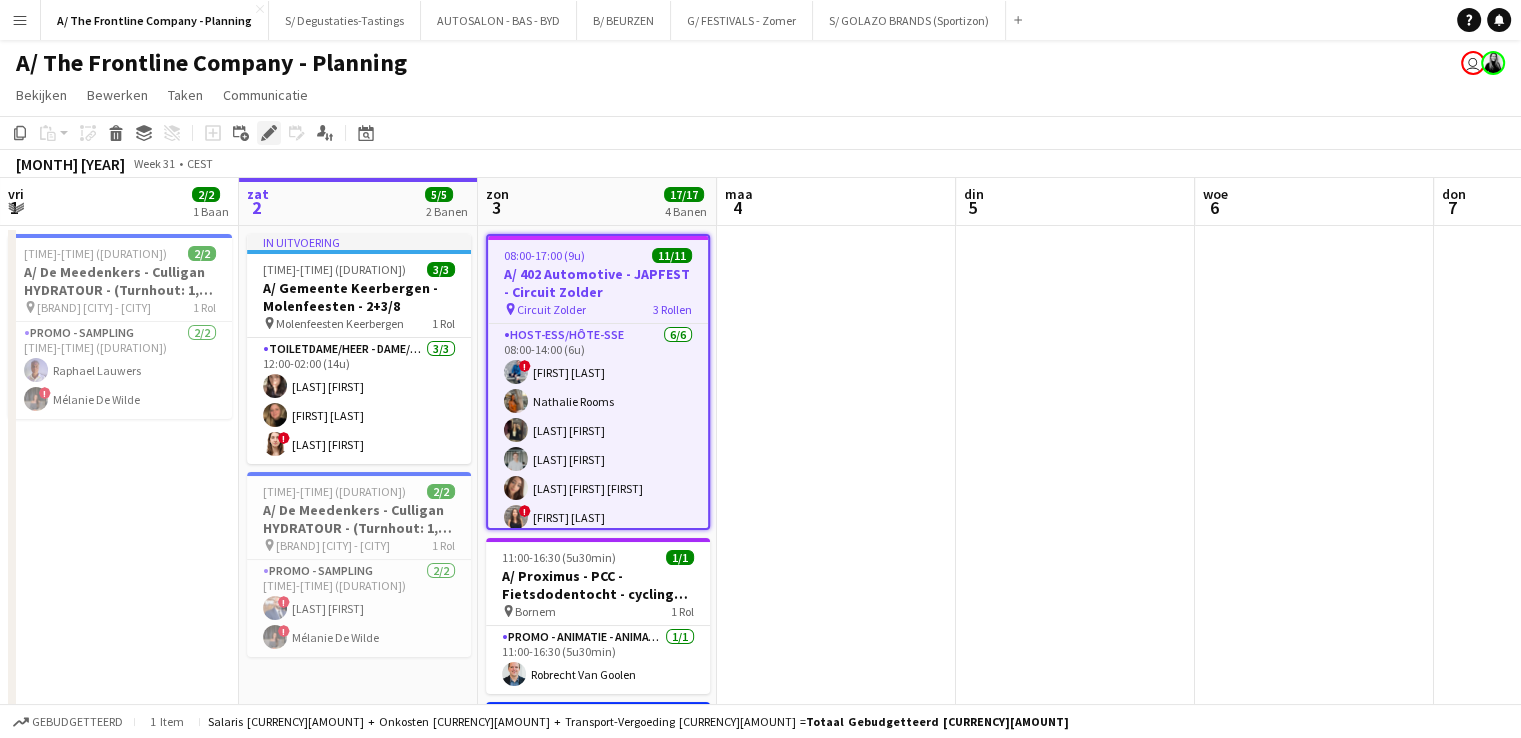 click on "Bewerken" 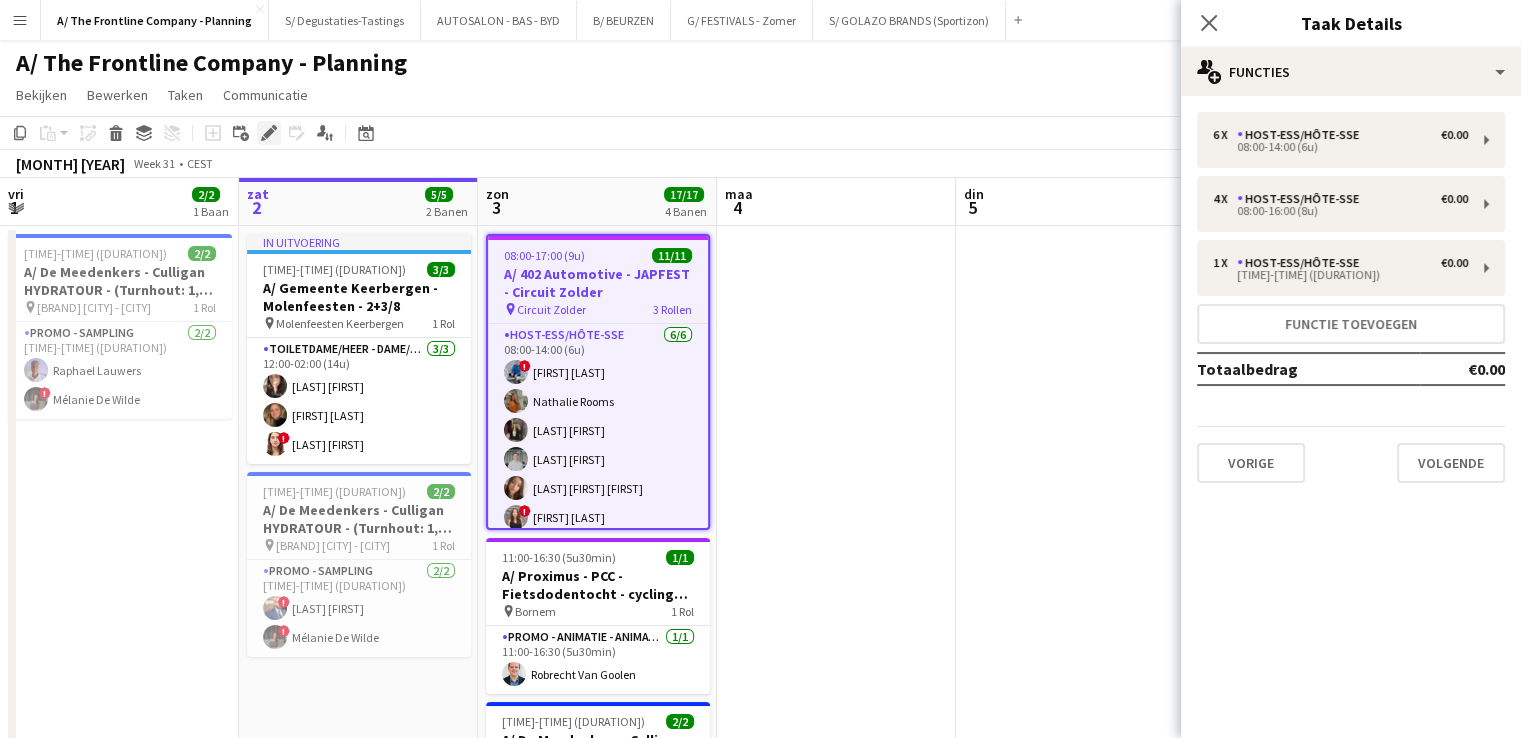 click on "Bewerken" 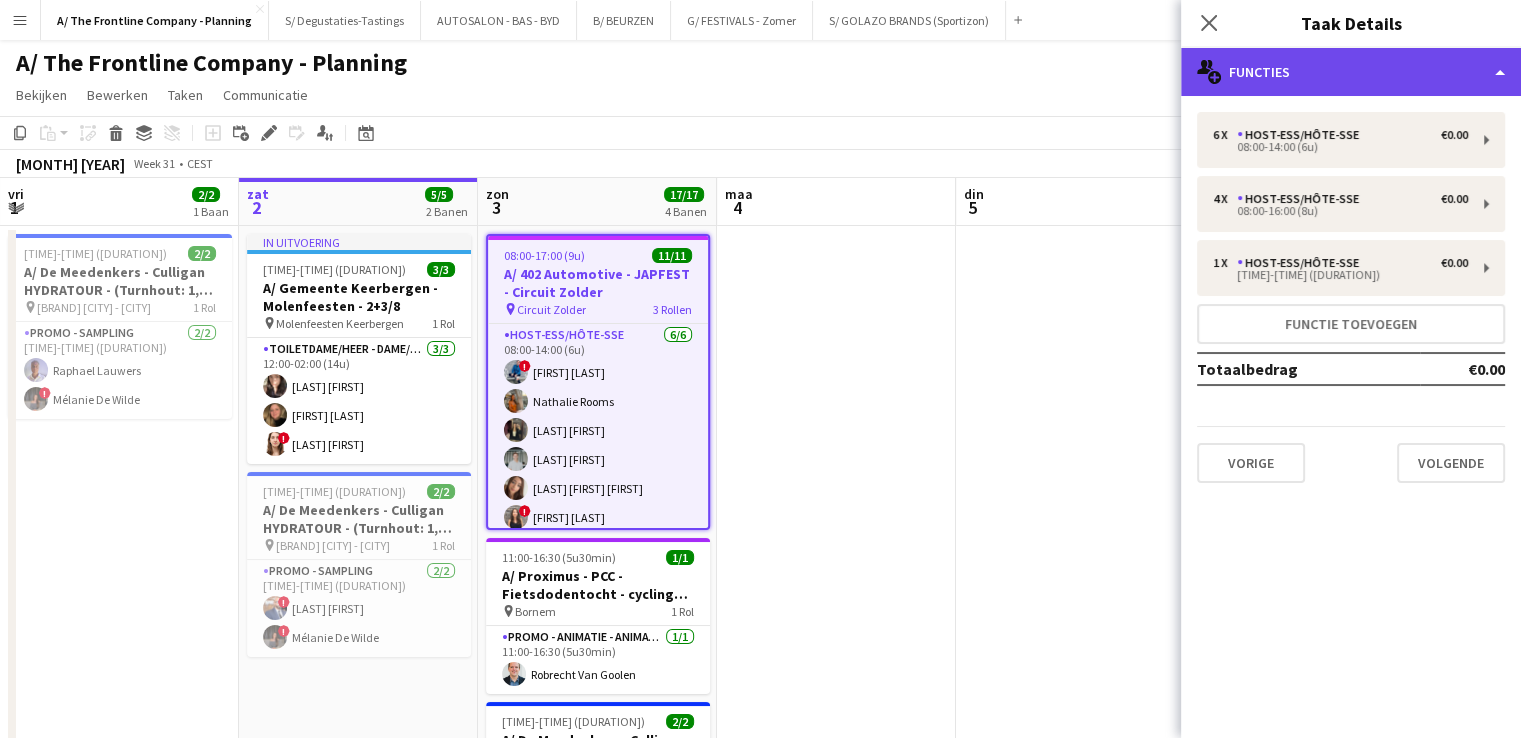 click on "multiple-users-add
Functies" 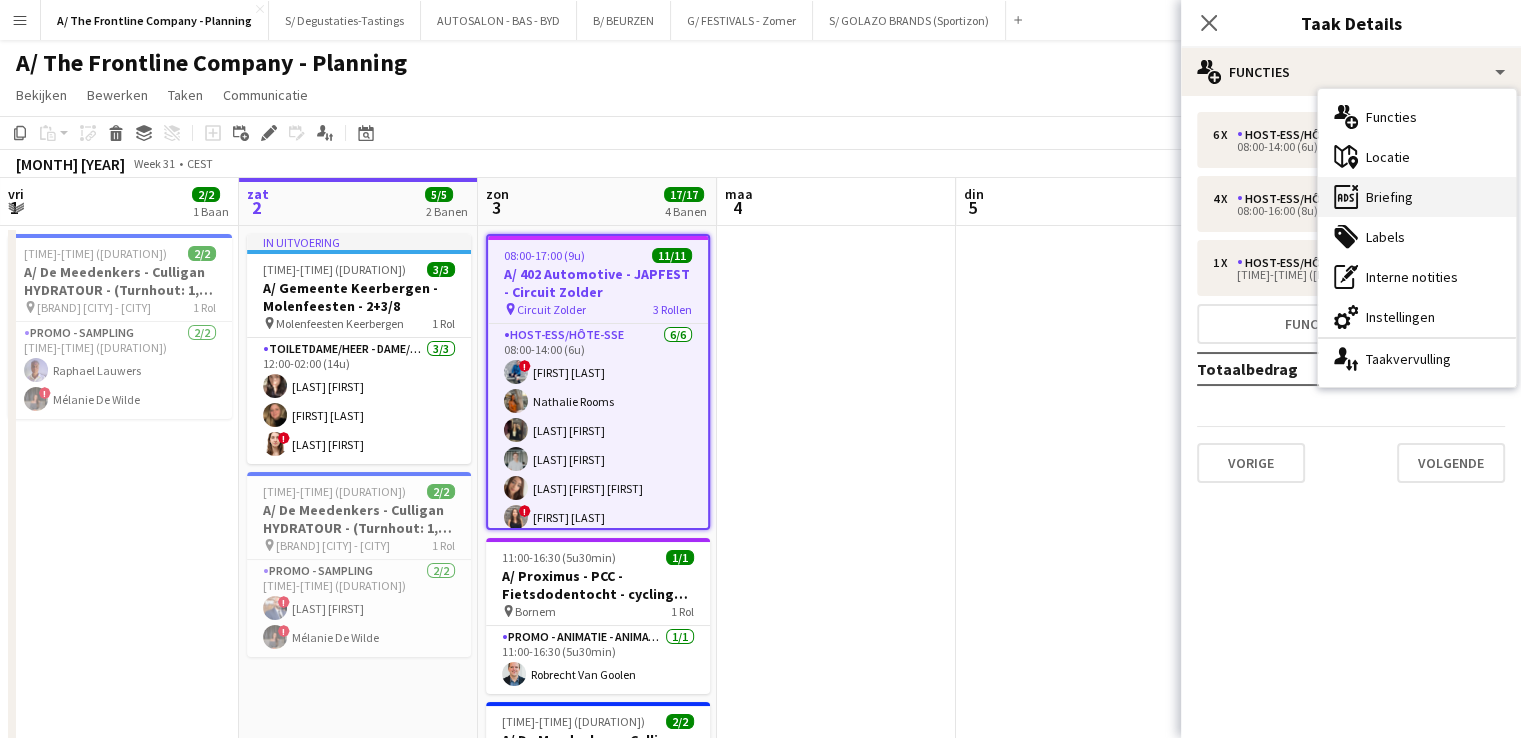 click on "ads-window
Briefing" at bounding box center [1417, 197] 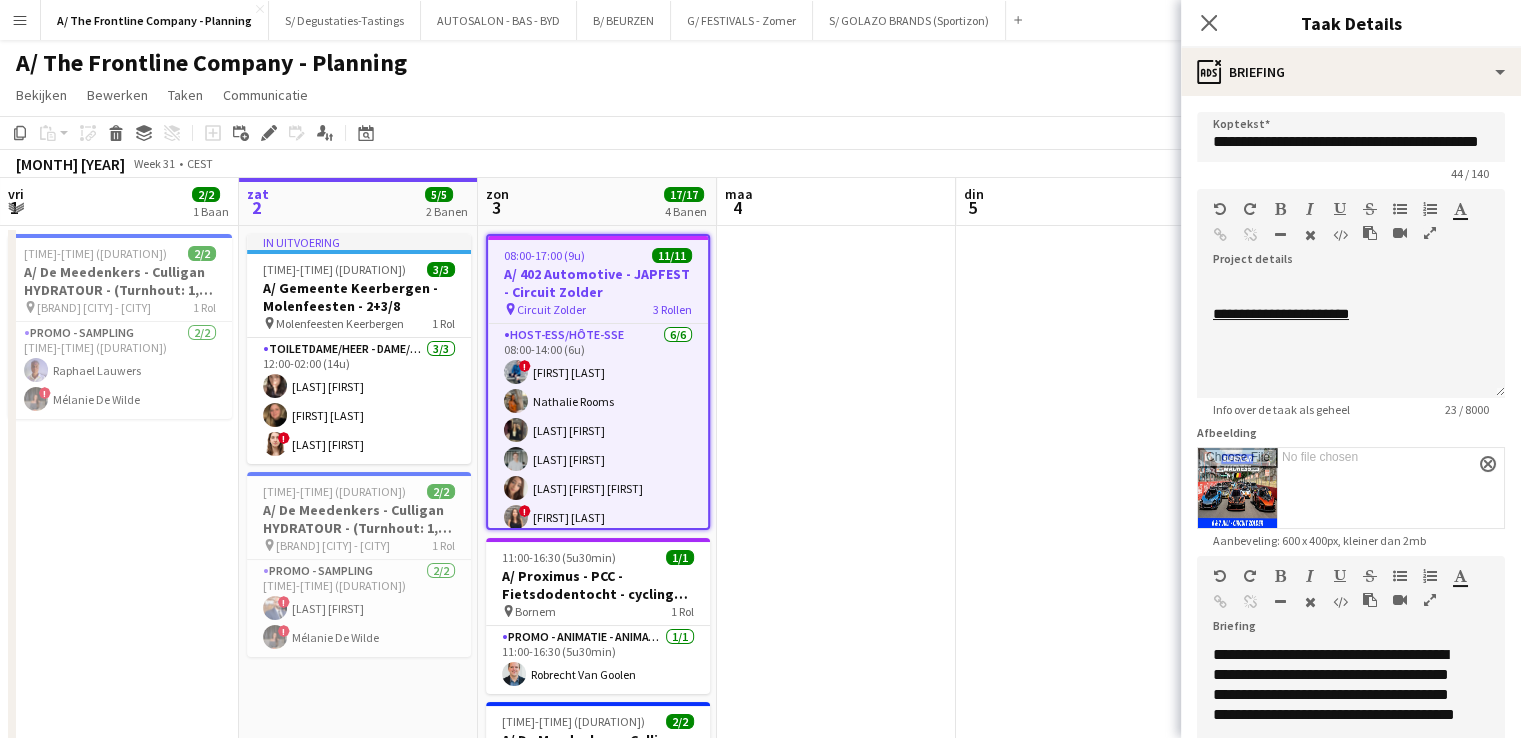 click at bounding box center (1430, 600) 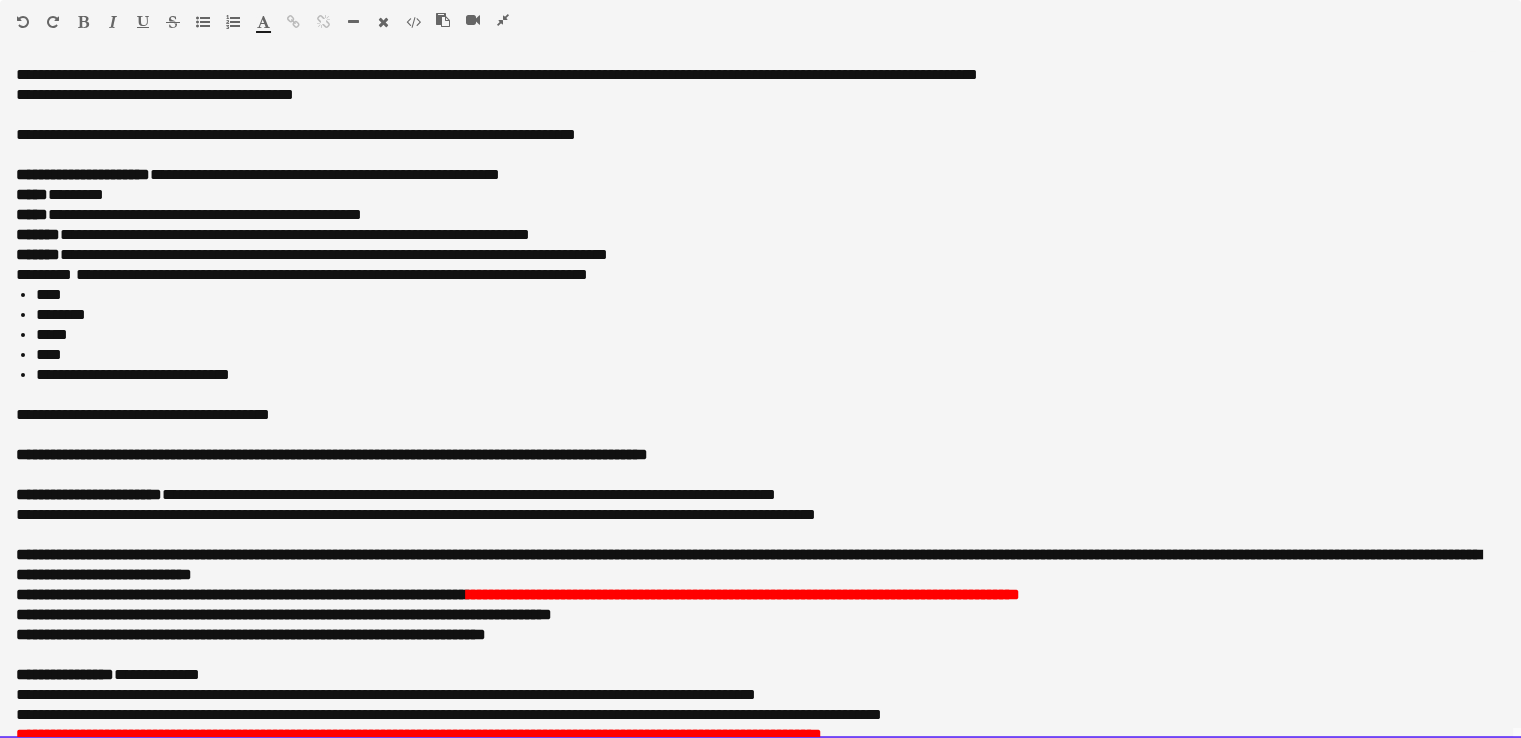 click on "*****" at bounding box center (52, 334) 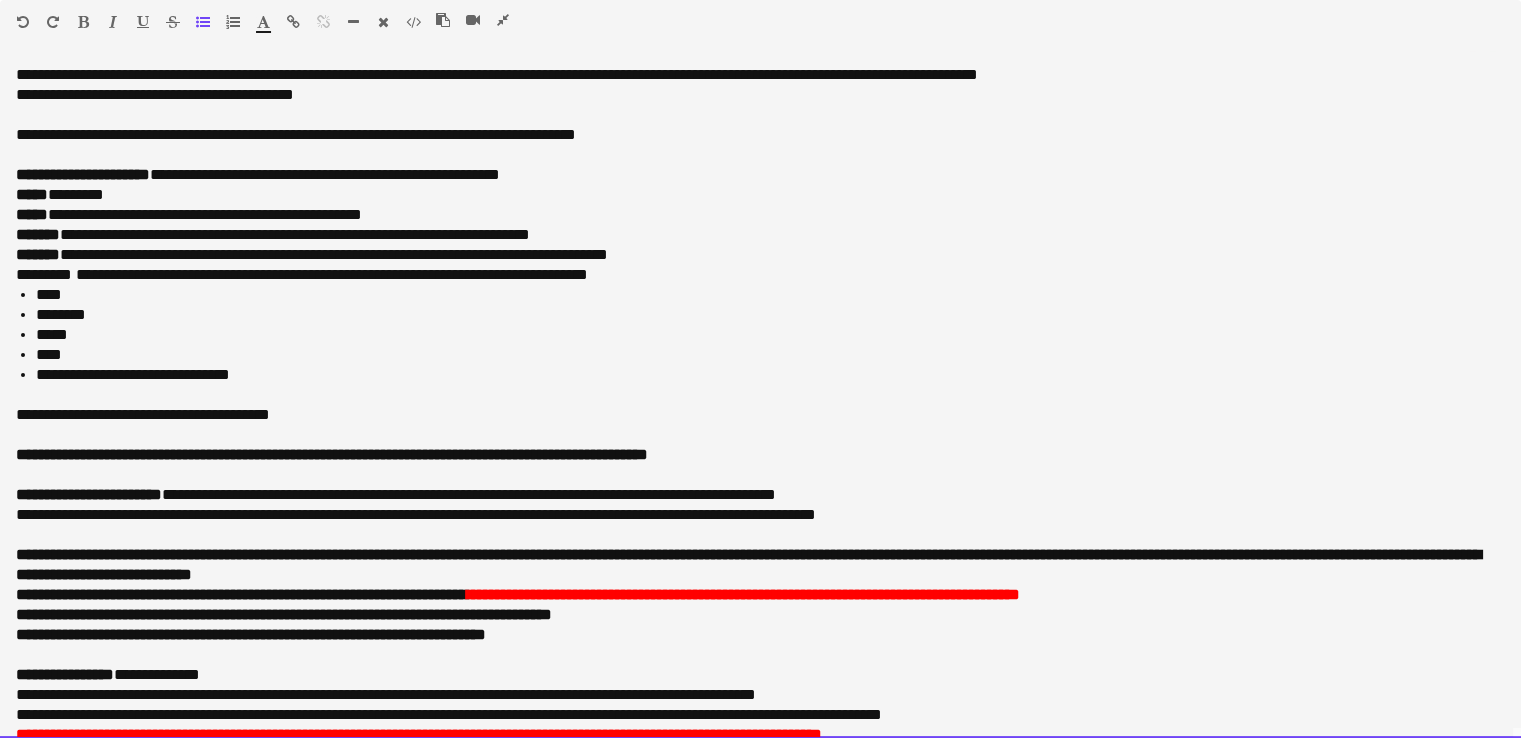 type 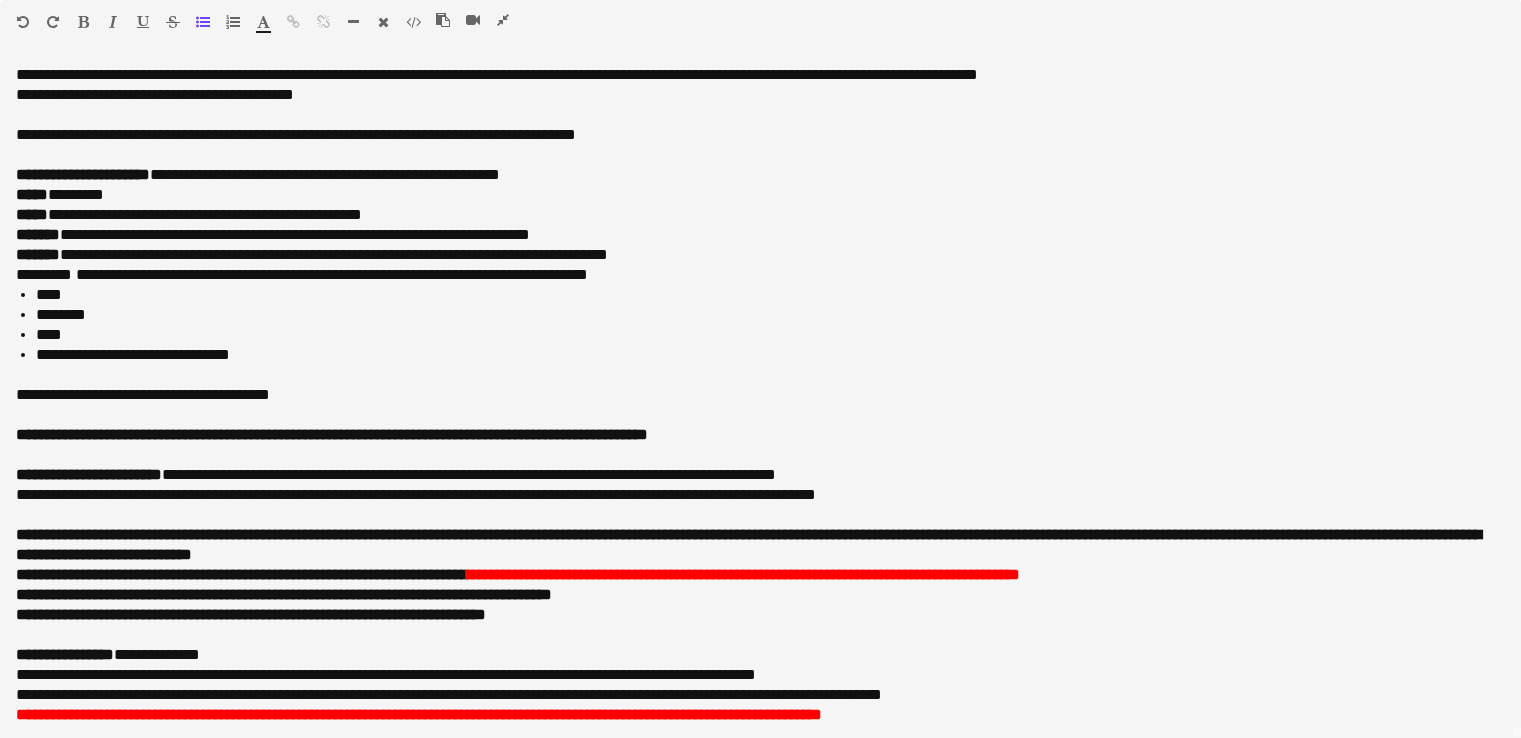 click at bounding box center [503, 20] 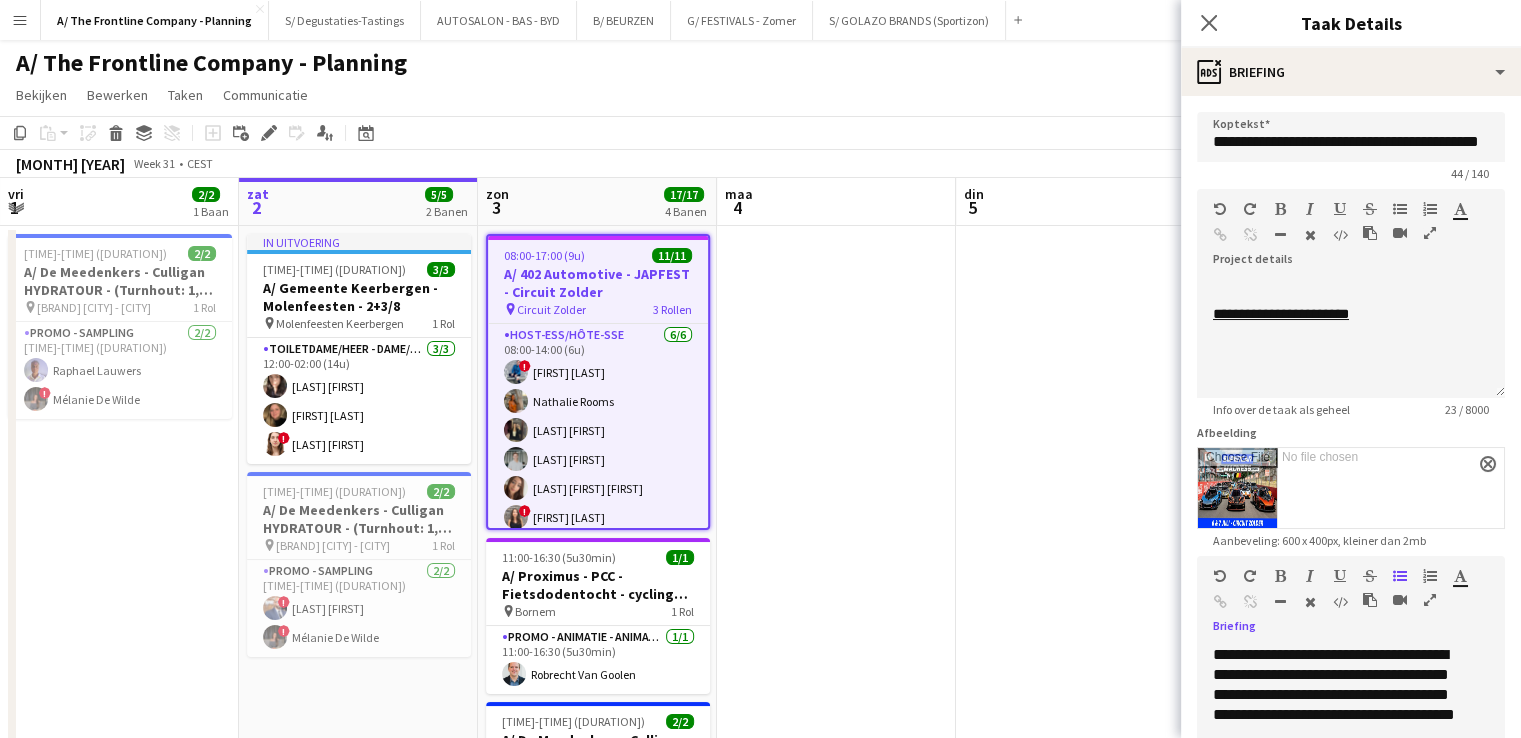click at bounding box center [836, 690] 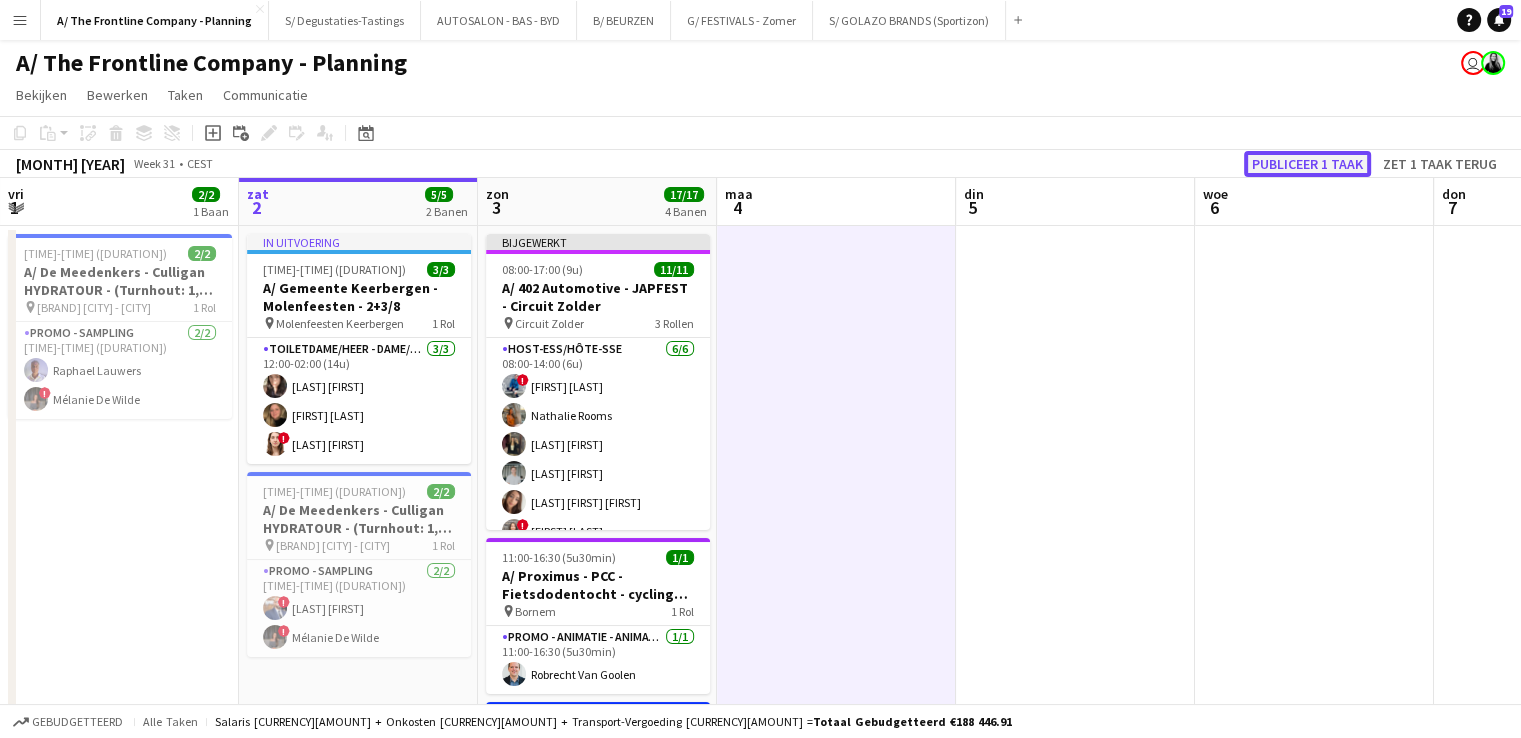 click on "Publiceer 1 taak" 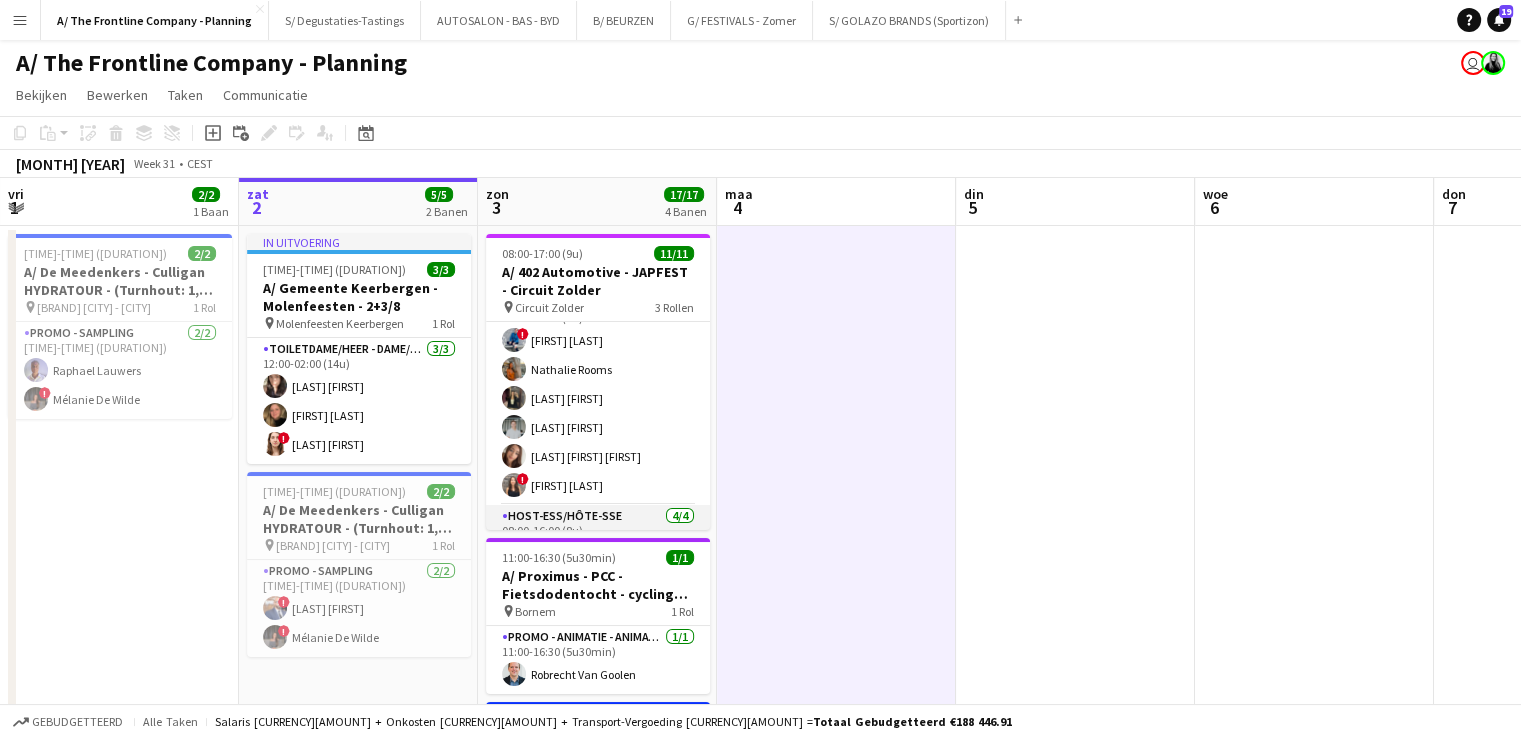 scroll, scrollTop: 31, scrollLeft: 0, axis: vertical 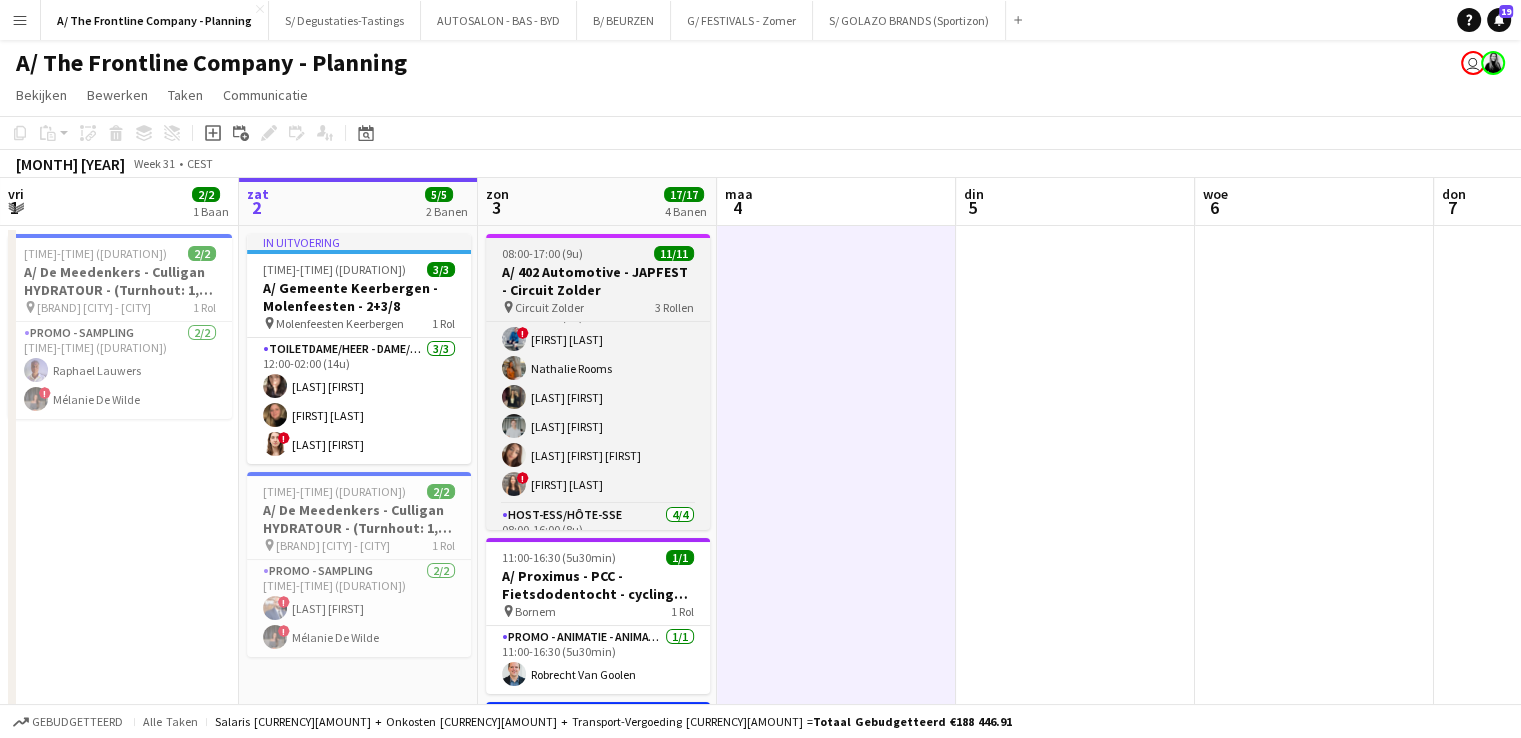 click on "A/ 402 Automotive - JAPFEST - Circuit Zolder" at bounding box center (598, 281) 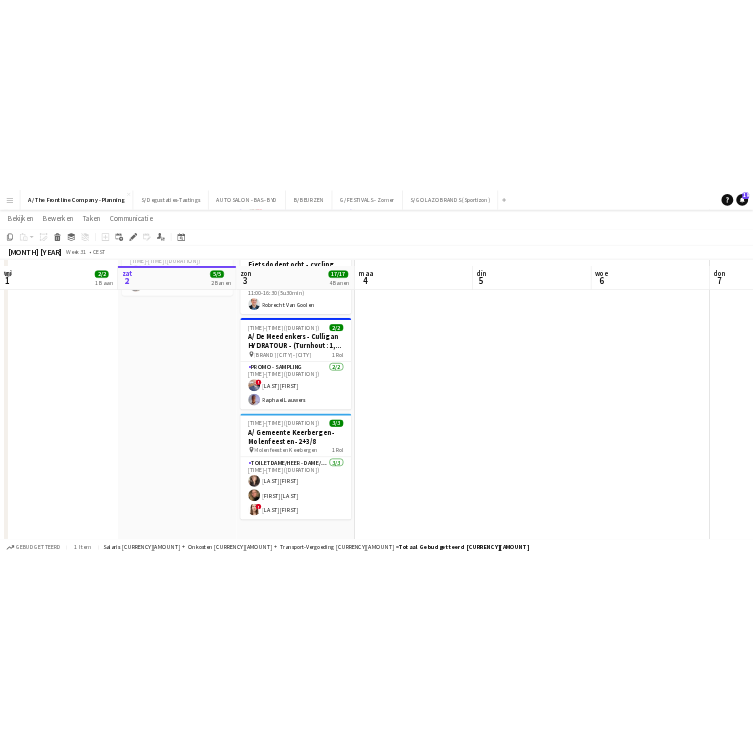 scroll, scrollTop: 455, scrollLeft: 0, axis: vertical 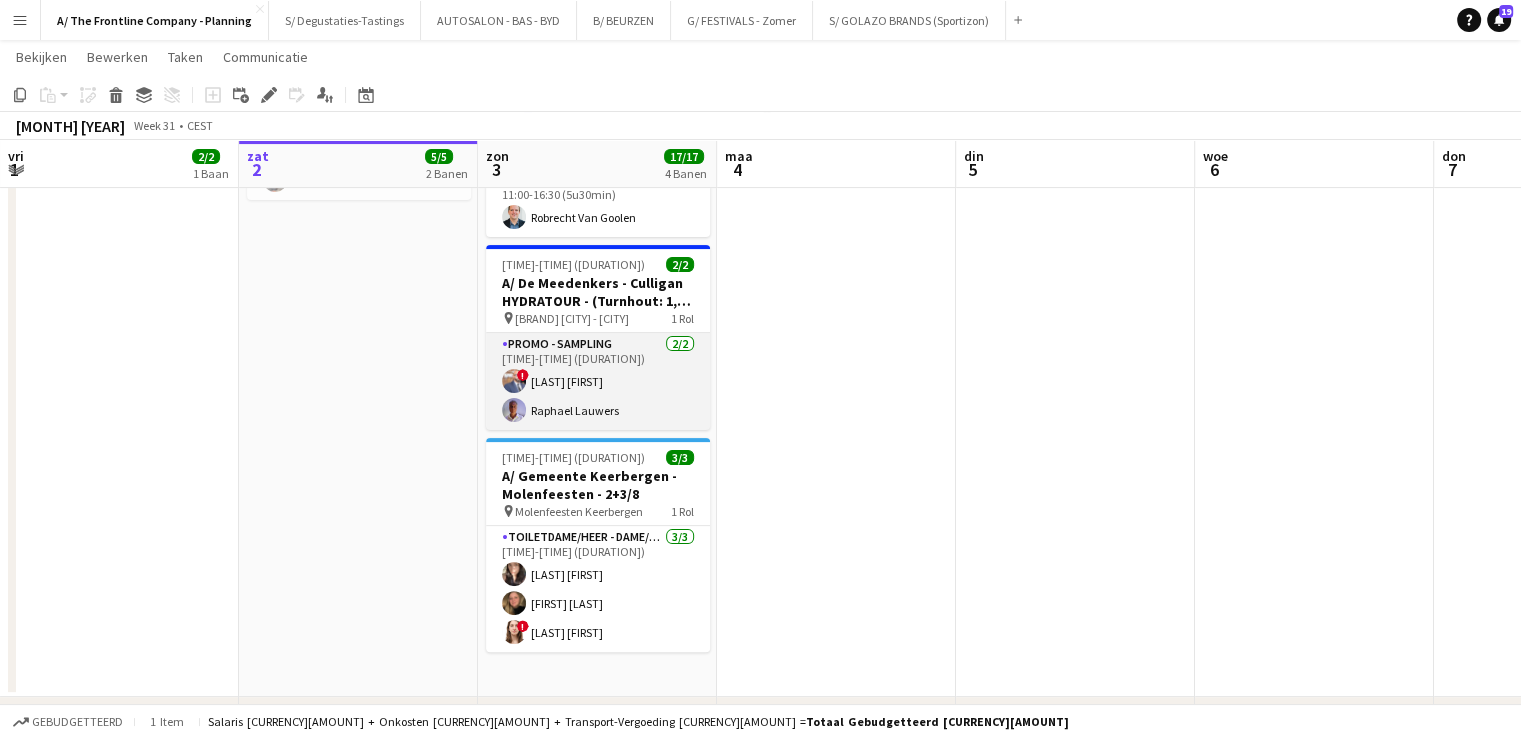 click on "[JOB_TITLE] [PART]/[PART] [TIME]-[TIME] ([DURATION])
! [FIRST] [LAST] [FIRST] [LAST] [FIRST] [LAST] ! [FIRST] [LAST] ! [FIRST] [LAST] ! [FIRST] [LAST]" at bounding box center (598, 381) 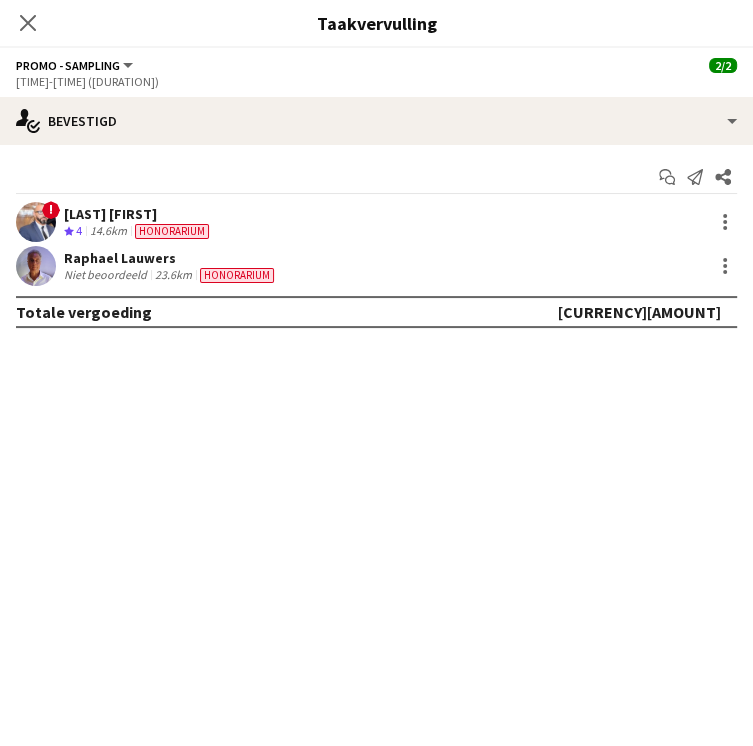 click on "Raphael Lauwers" at bounding box center [171, 258] 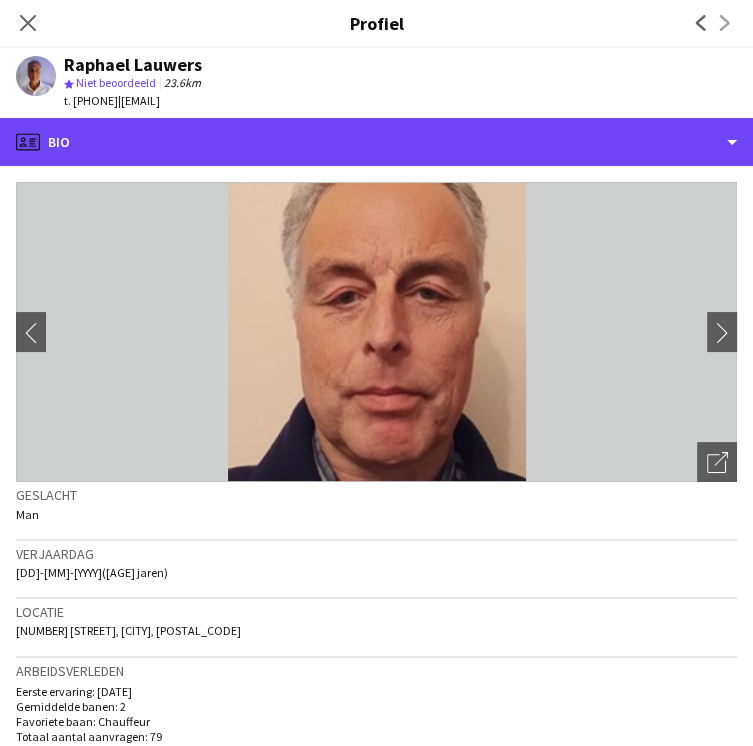 click on "profile
Bio" 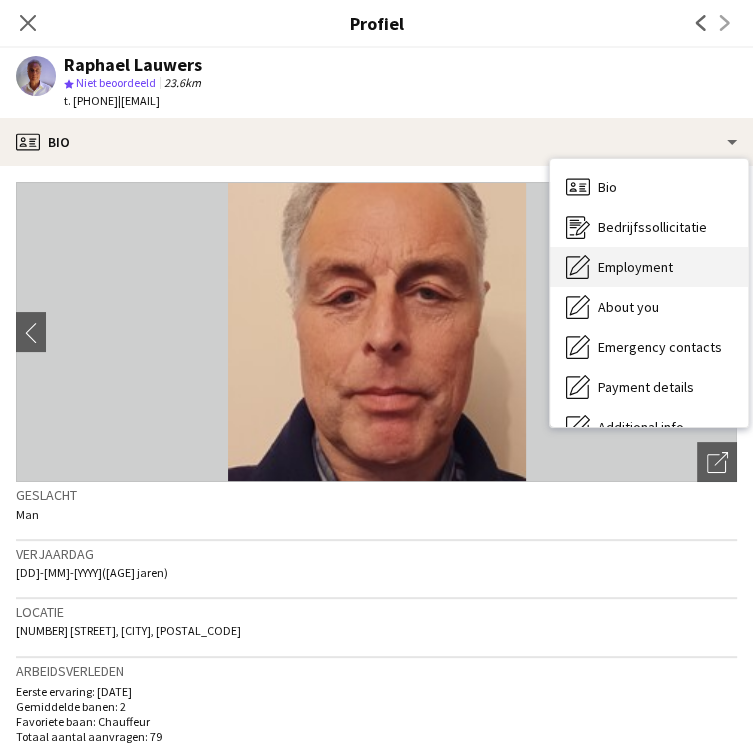 click on "Employment" at bounding box center [635, 267] 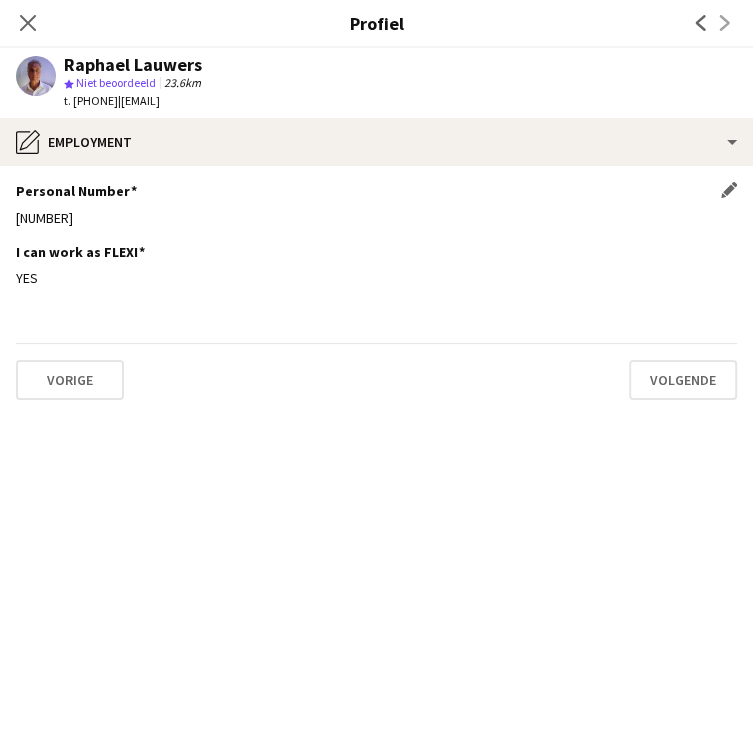 click on "[NUMBER]" 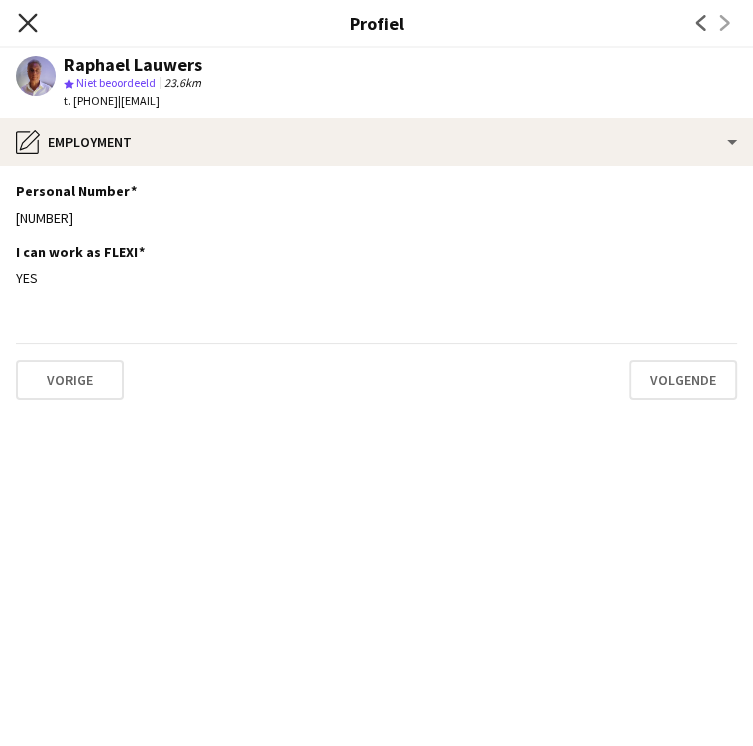 click 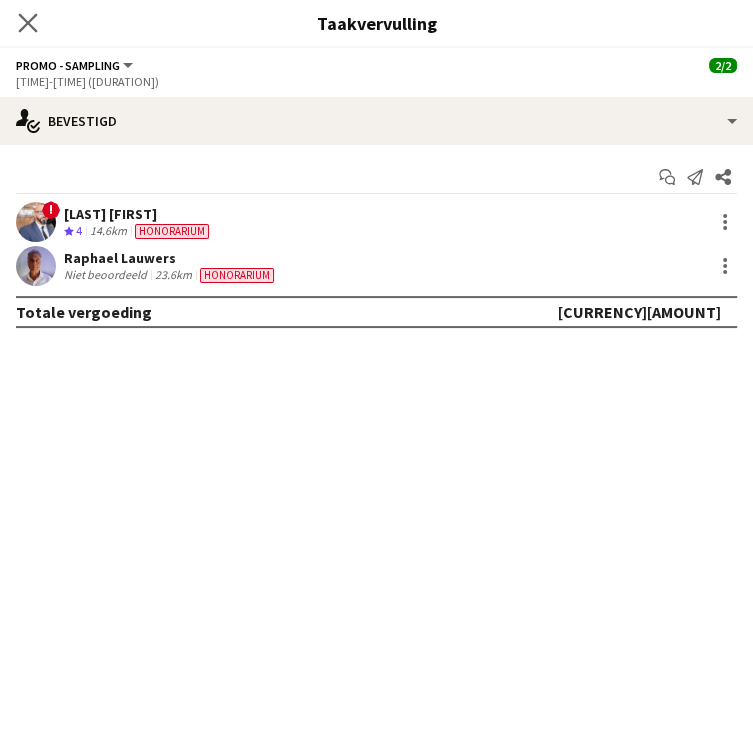 click on "Sluit pop-in" 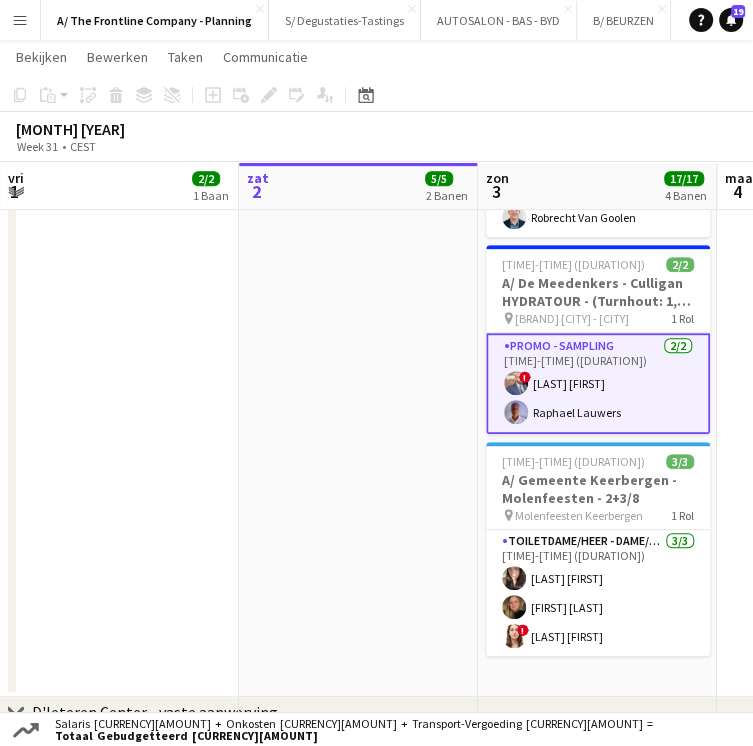 click on "[JOB_TITLE] [PART]/[PART] [TIME]-[TIME] ([DURATION])
! [FIRST] [LAST] [FIRST] [LAST] [FIRST] [LAST] ! [FIRST] [LAST] ! [FIRST] [LAST] ! [FIRST] [LAST]" at bounding box center (598, 383) 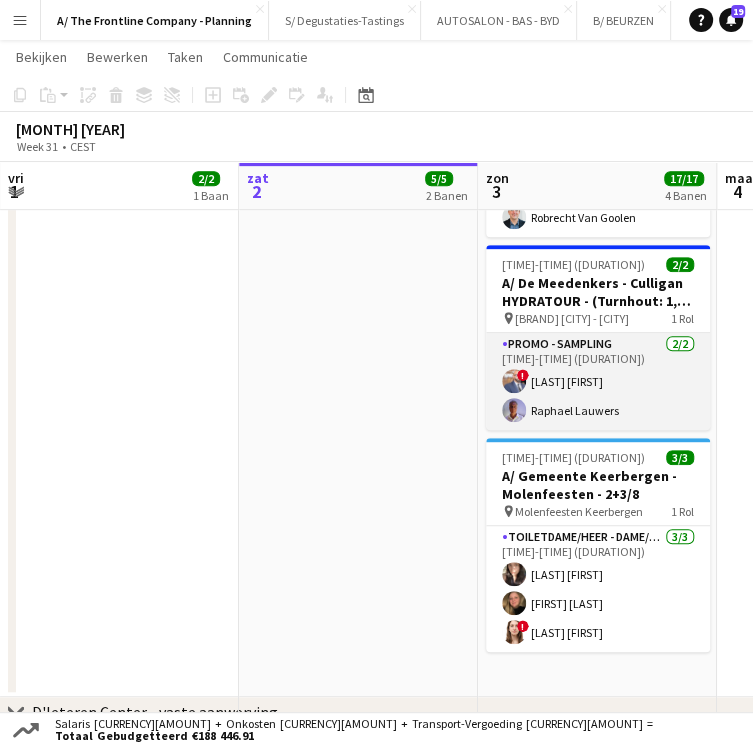 click on "[JOB_TITLE] [PART]/[PART] [TIME]-[TIME] ([DURATION])
! [FIRST] [LAST] [FIRST] [LAST] [FIRST] [LAST] ! [FIRST] [LAST] ! [FIRST] [LAST] ! [FIRST] [LAST]" at bounding box center [598, 381] 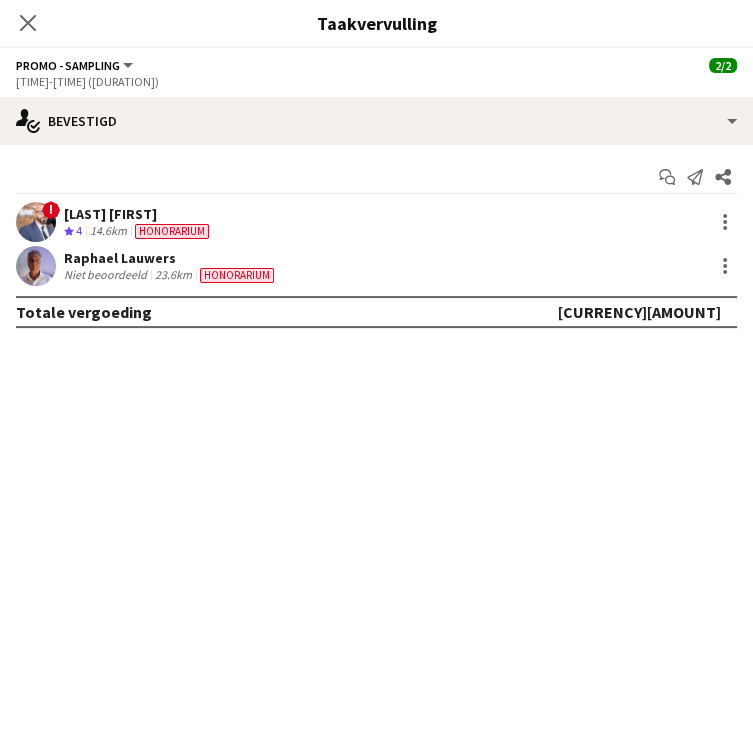 click on "Niet beoordeeld" at bounding box center [107, 275] 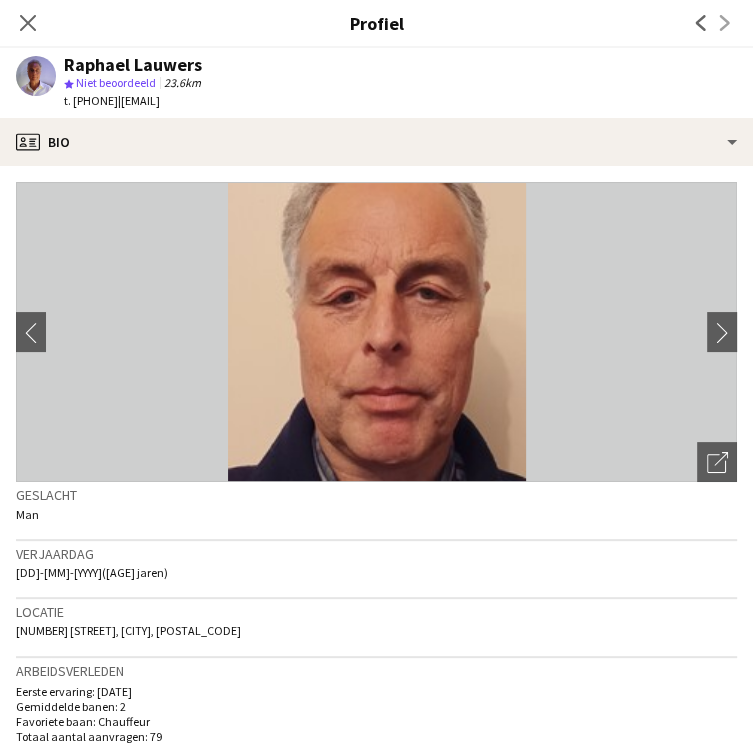 click on "Raphael Lauwers" 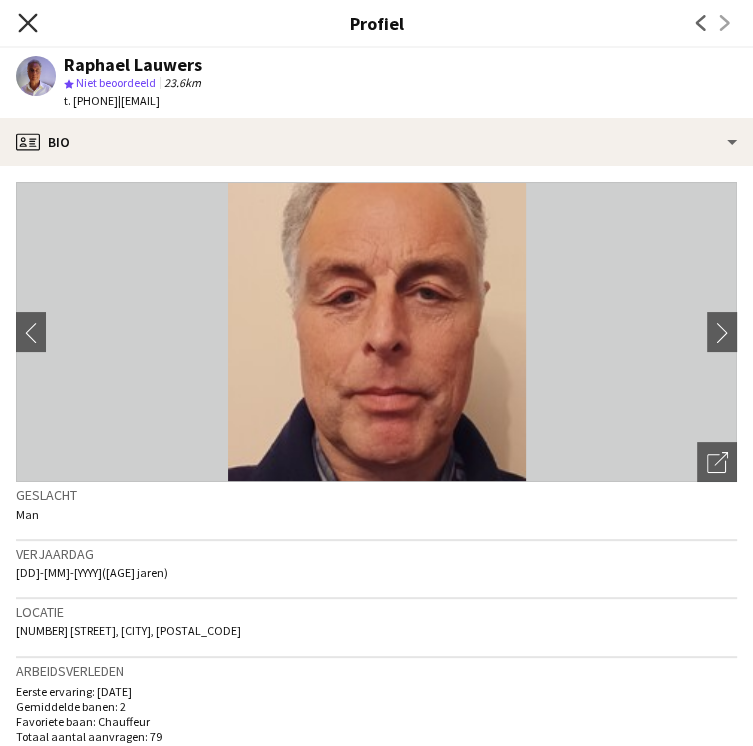 click on "Sluit pop-in" 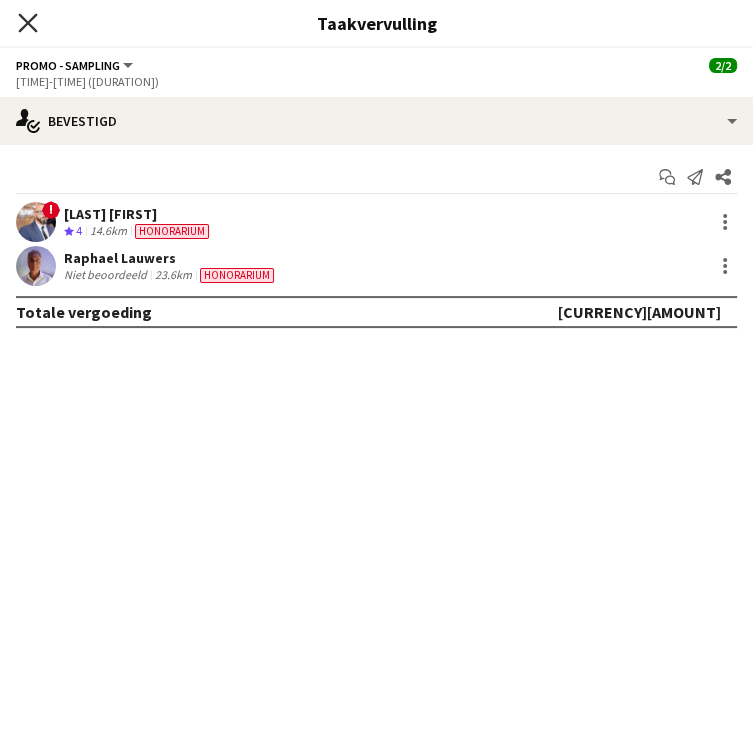 click 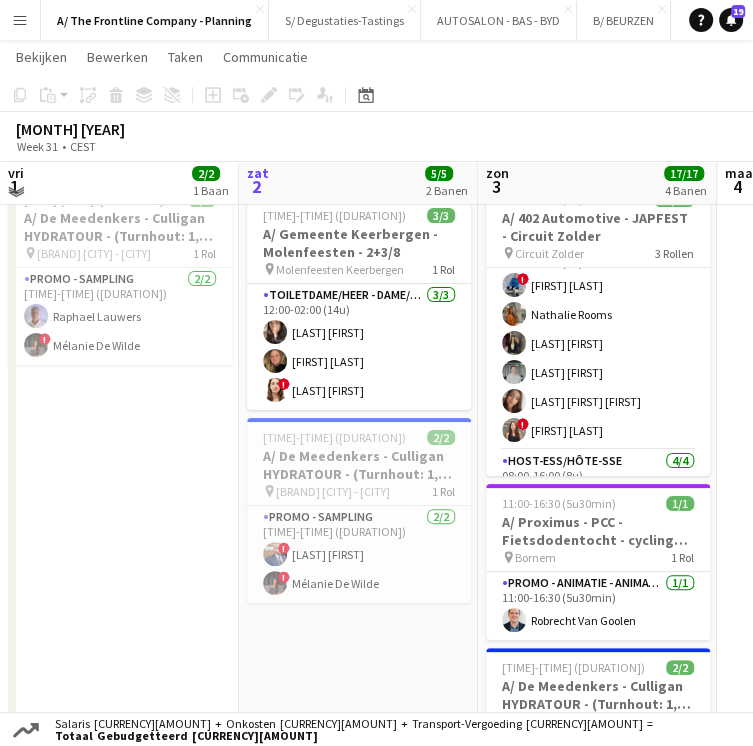 scroll, scrollTop: 39, scrollLeft: 0, axis: vertical 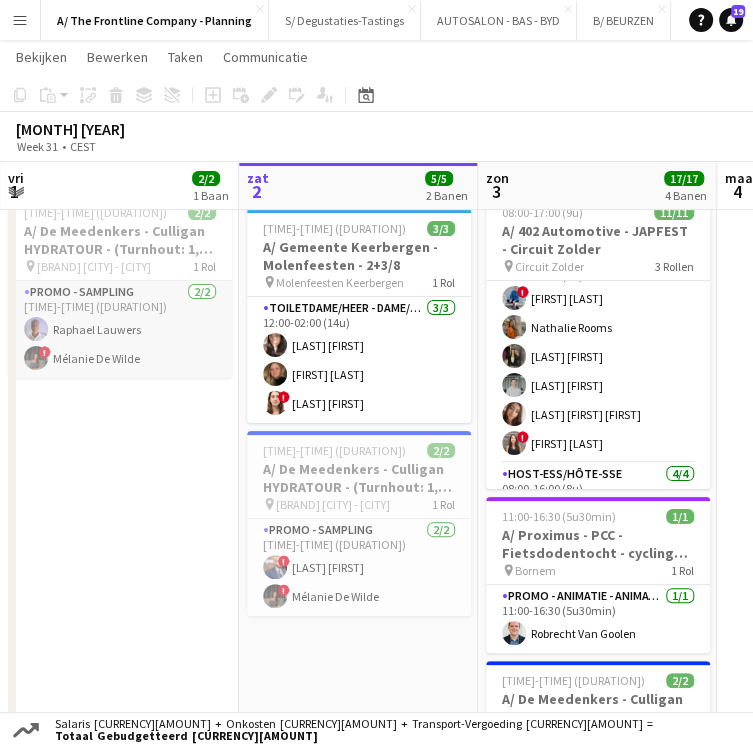 click on "[JOB_TITLE] [PART]/[PART] [TIME]-[TIME] ([DURATION])
[FIRST] [LAST] ! [FIRST] [LAST]" at bounding box center (120, 329) 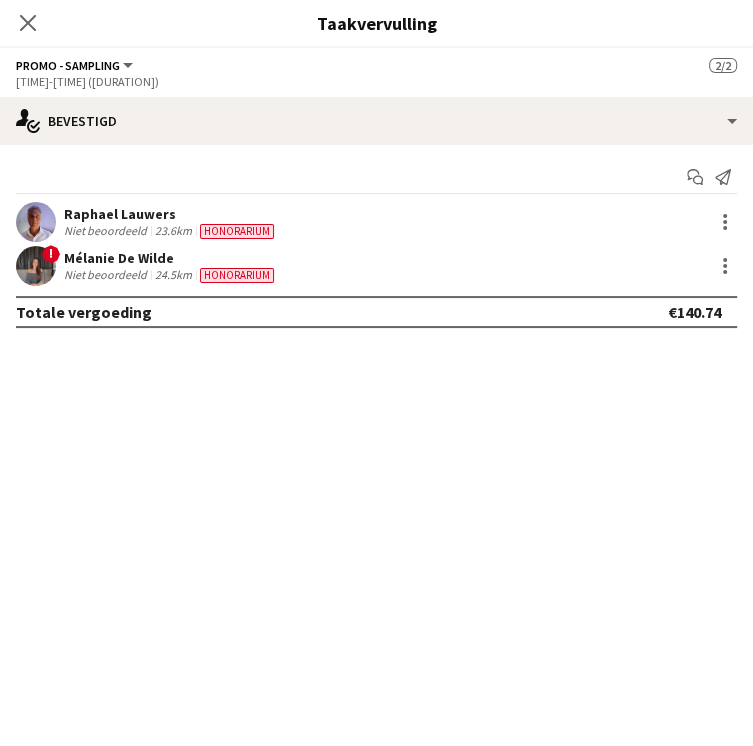 scroll, scrollTop: 0, scrollLeft: 0, axis: both 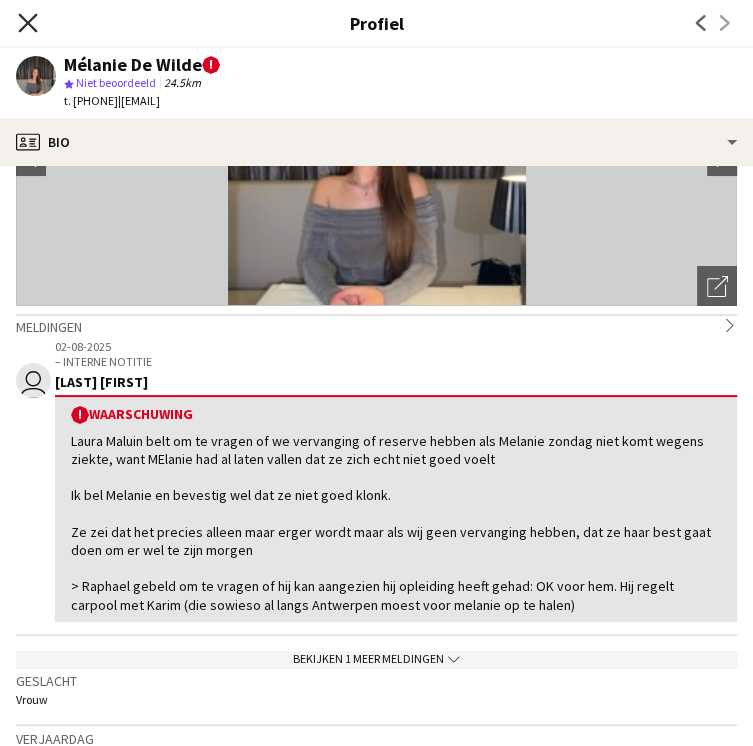 click 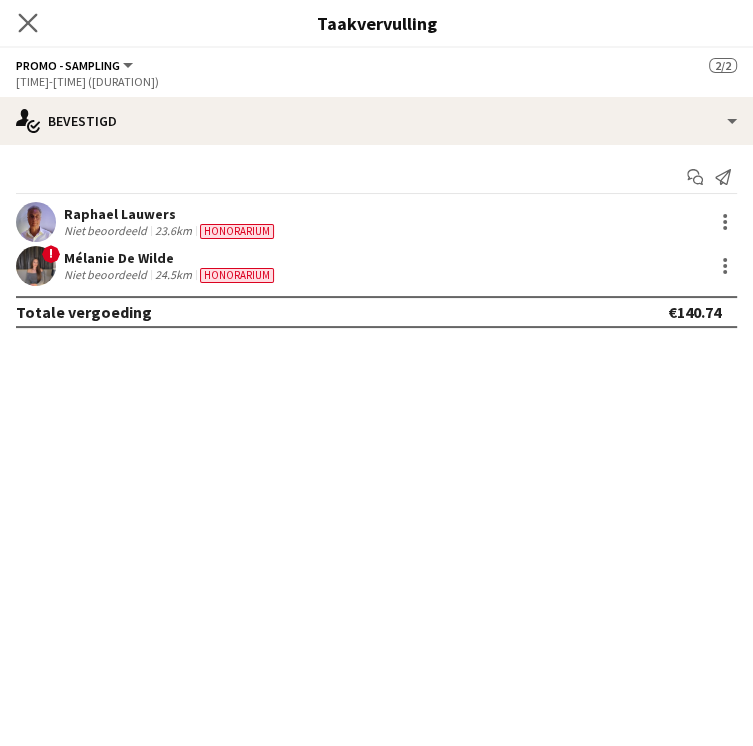 click on "Sluit pop-in" 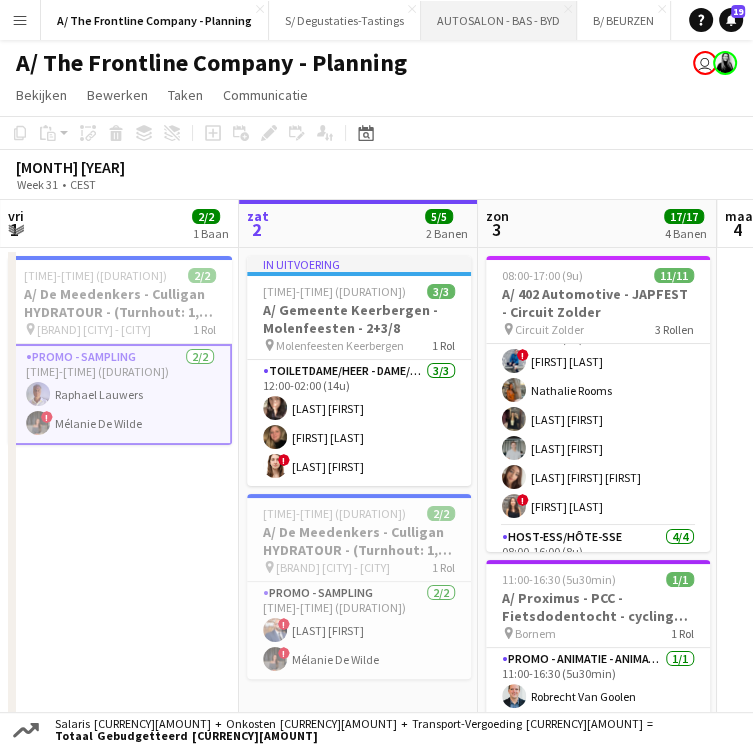 click on "[BRAND] - [BRAND] - [BRAND]
Sluiten" at bounding box center [499, 20] 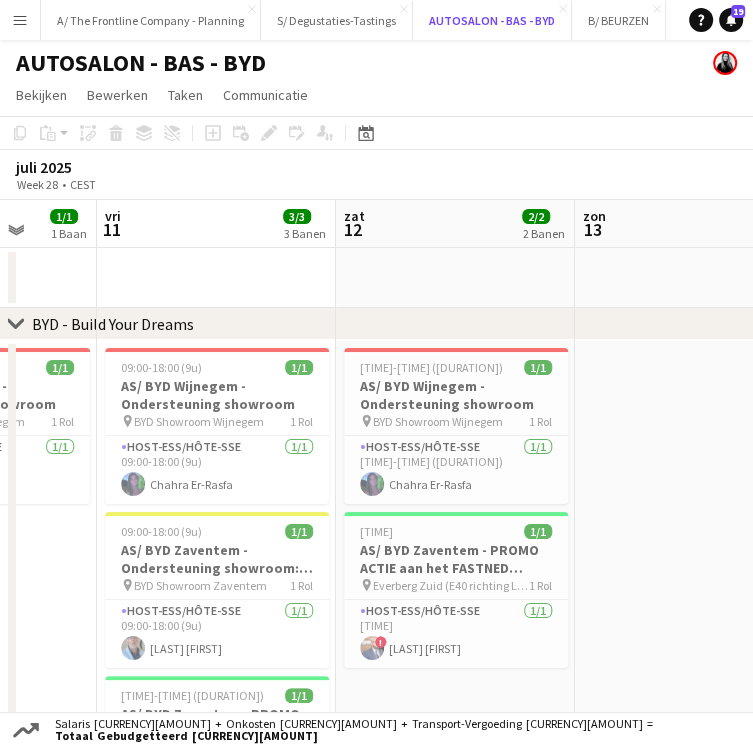 scroll, scrollTop: 0, scrollLeft: 620, axis: horizontal 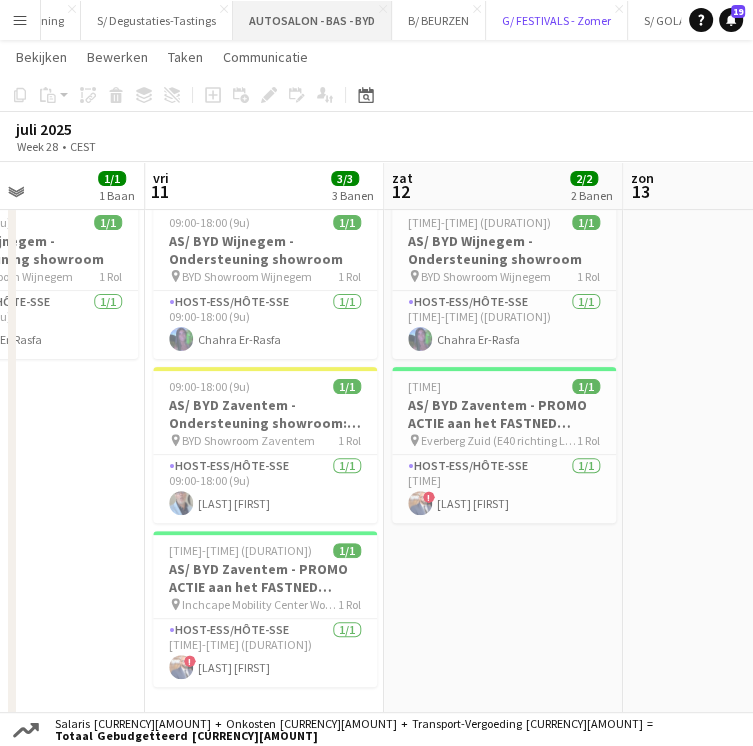 click on "G/ [COMPANY_NAME] - Zomer
Sluiten" at bounding box center (557, 20) 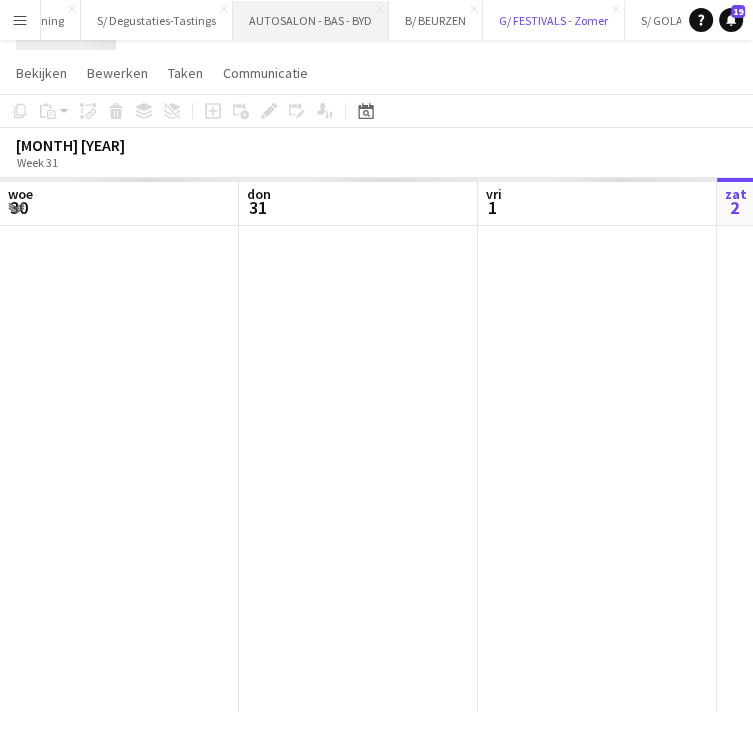 scroll, scrollTop: 0, scrollLeft: 0, axis: both 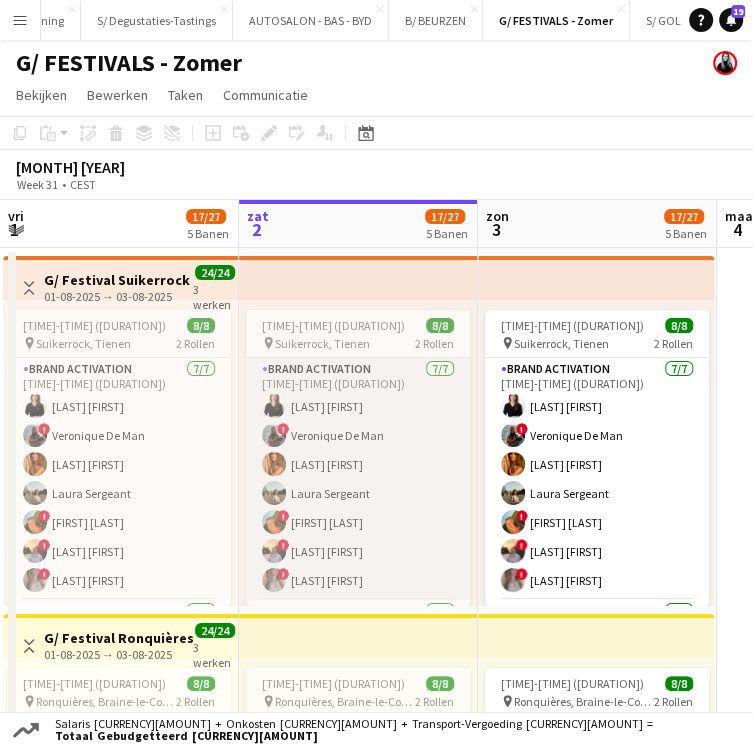 click on "[JOB_TITLE] [PART]/[PART] [TIME]-[TIME] ([DURATION])
[FIRST] [LAST] ! [FIRST] [LAST] [FIRST] [LAST] [FIRST] [LAST] ! [FIRST] [LAST] ! [FIRST] [LAST]" at bounding box center [358, 479] 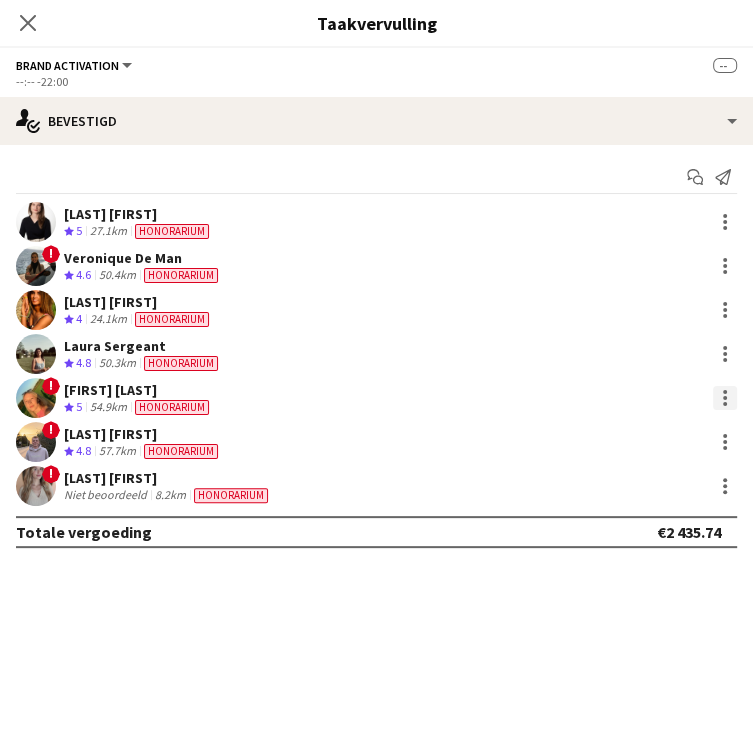 click at bounding box center (725, 392) 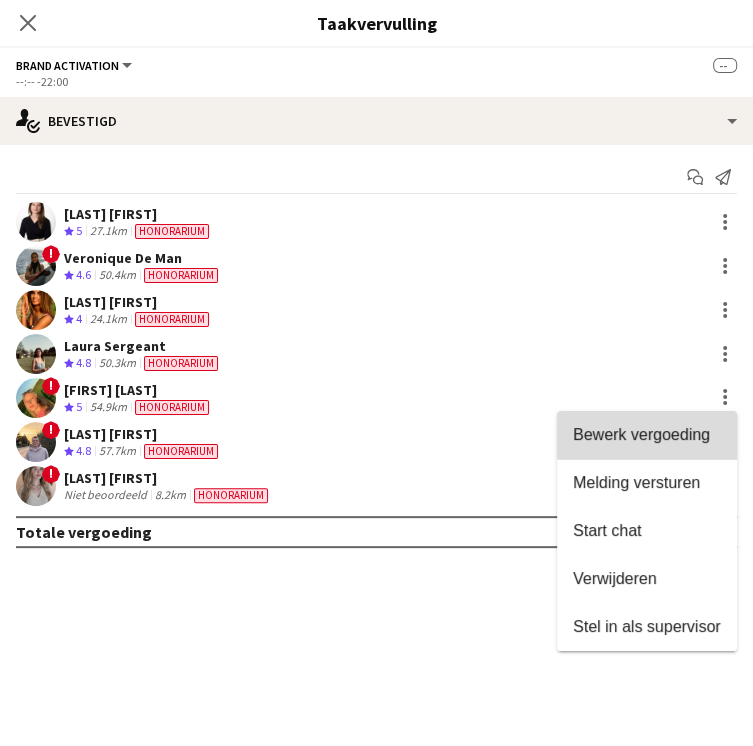 click on "Bewerk vergoeding" at bounding box center [641, 434] 